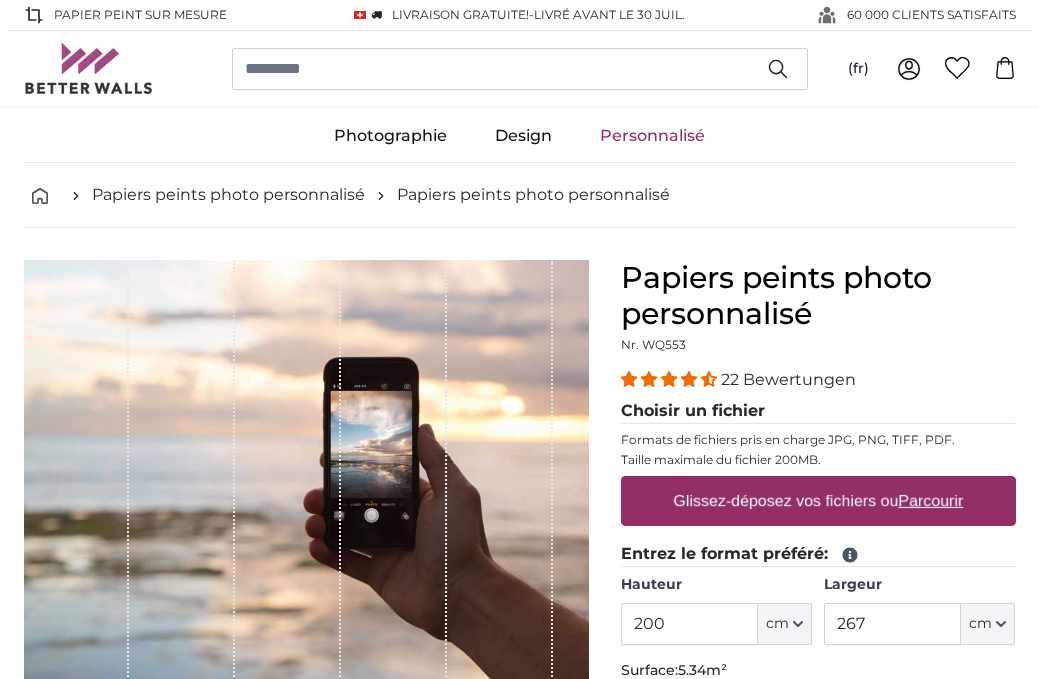 scroll, scrollTop: 98, scrollLeft: 0, axis: vertical 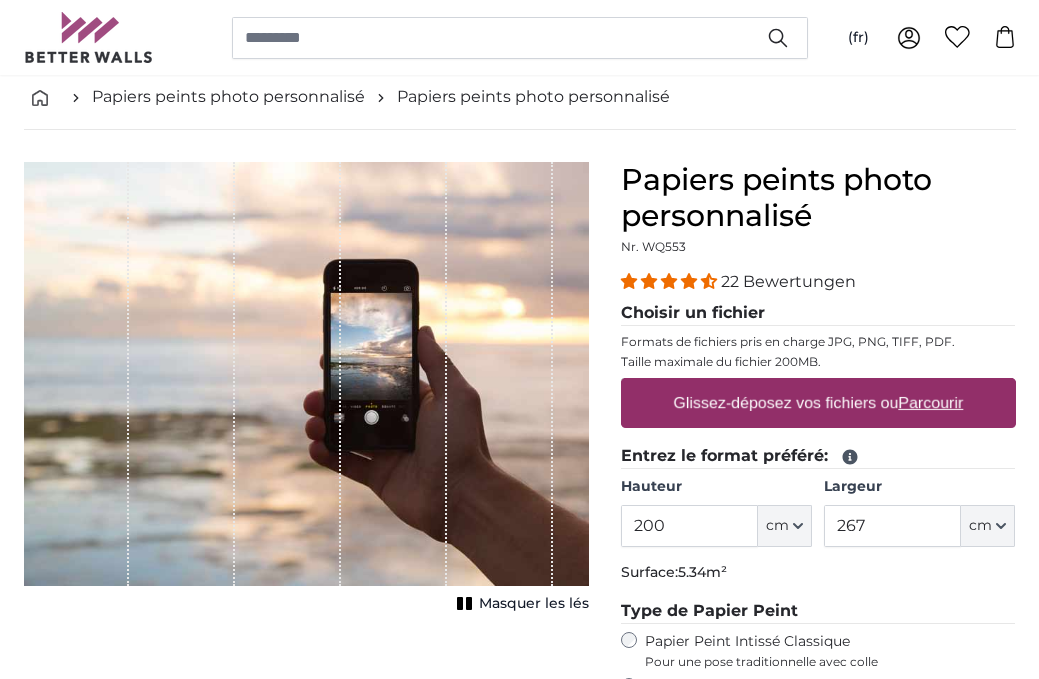 click on "Glissez-déposez vos fichiers ou  Parcourir" at bounding box center [818, 403] 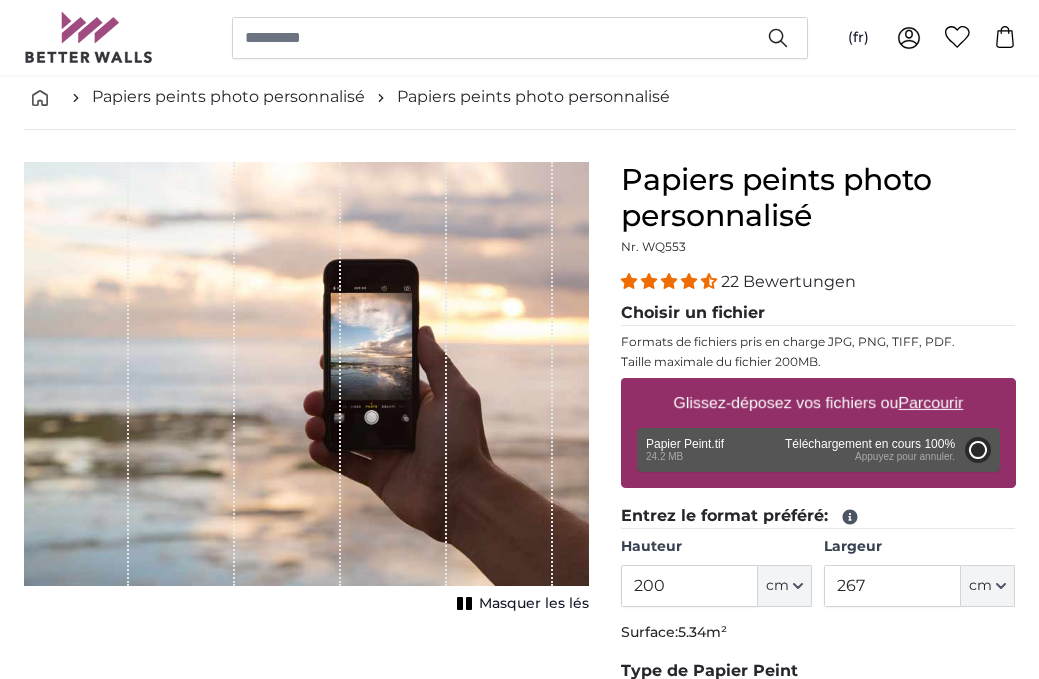 type on "142" 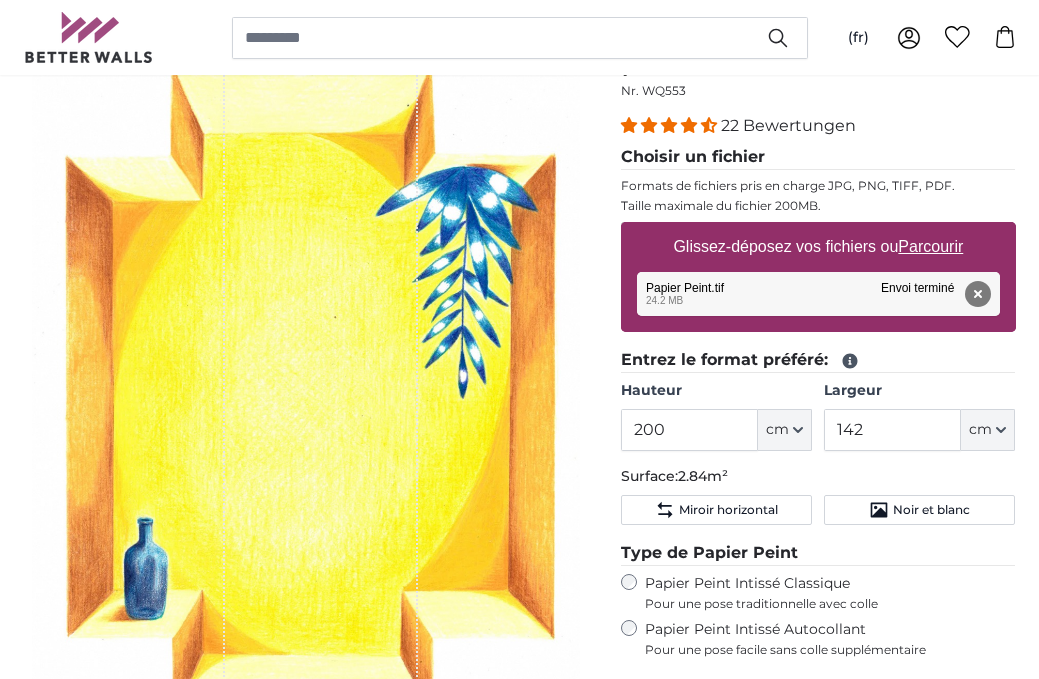 scroll, scrollTop: 282, scrollLeft: 0, axis: vertical 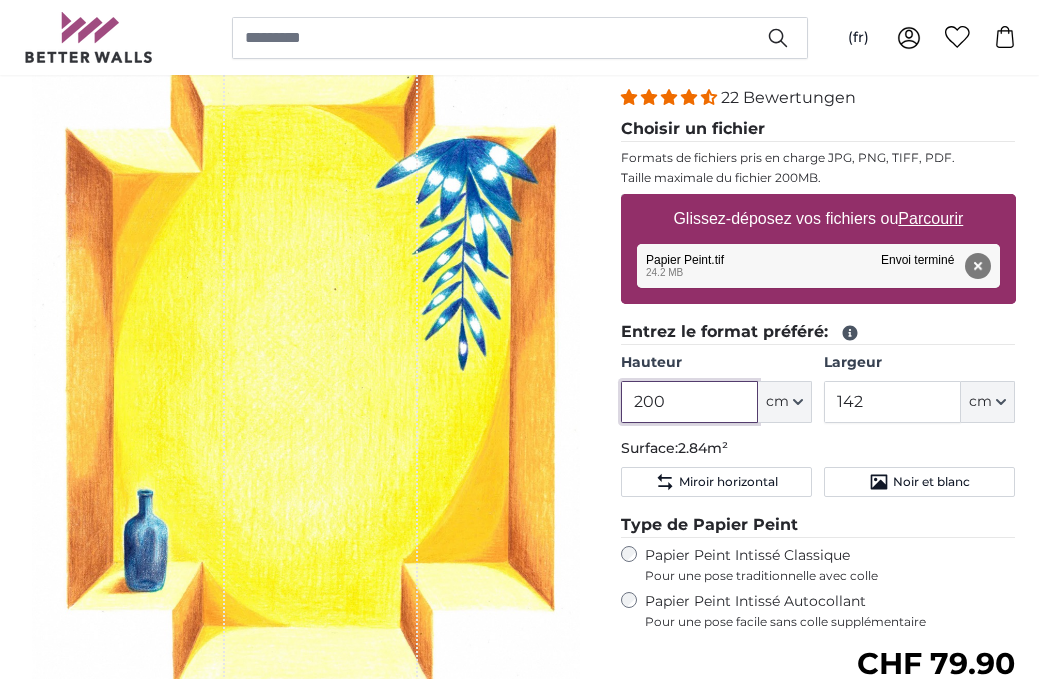 click on "200" at bounding box center (689, 402) 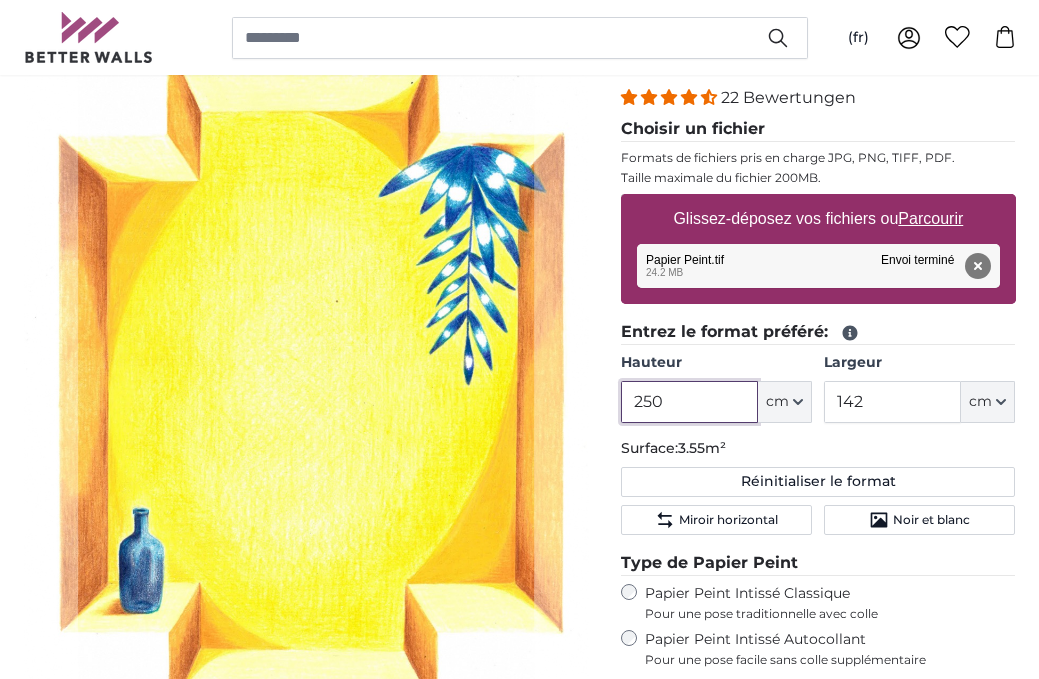 type on "250" 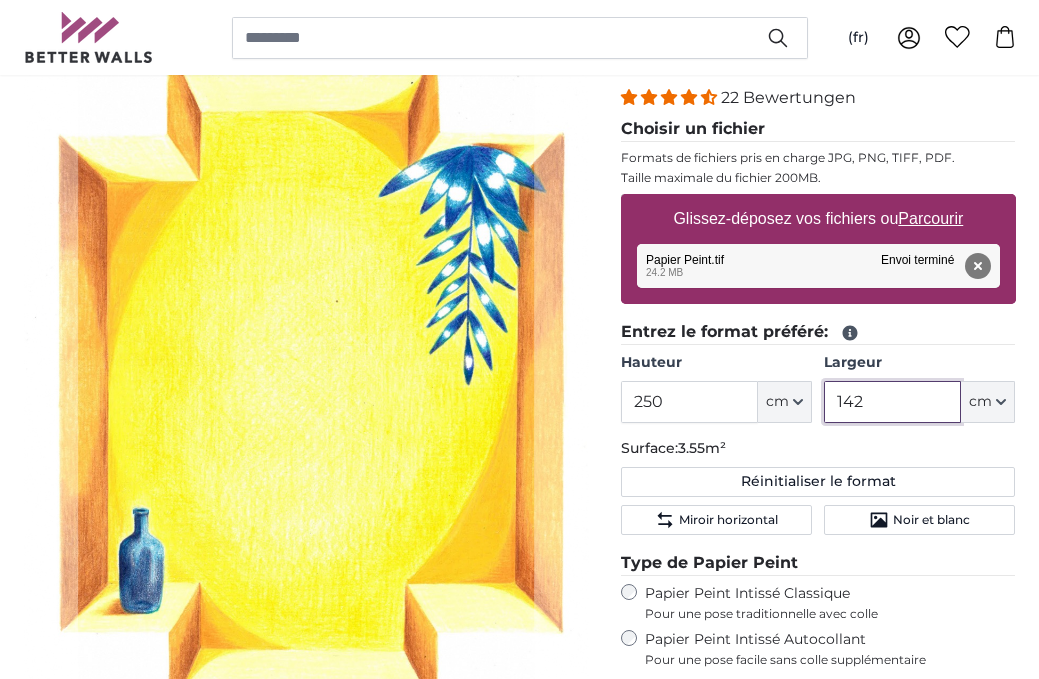 drag, startPoint x: 883, startPoint y: 393, endPoint x: 830, endPoint y: 394, distance: 53.009434 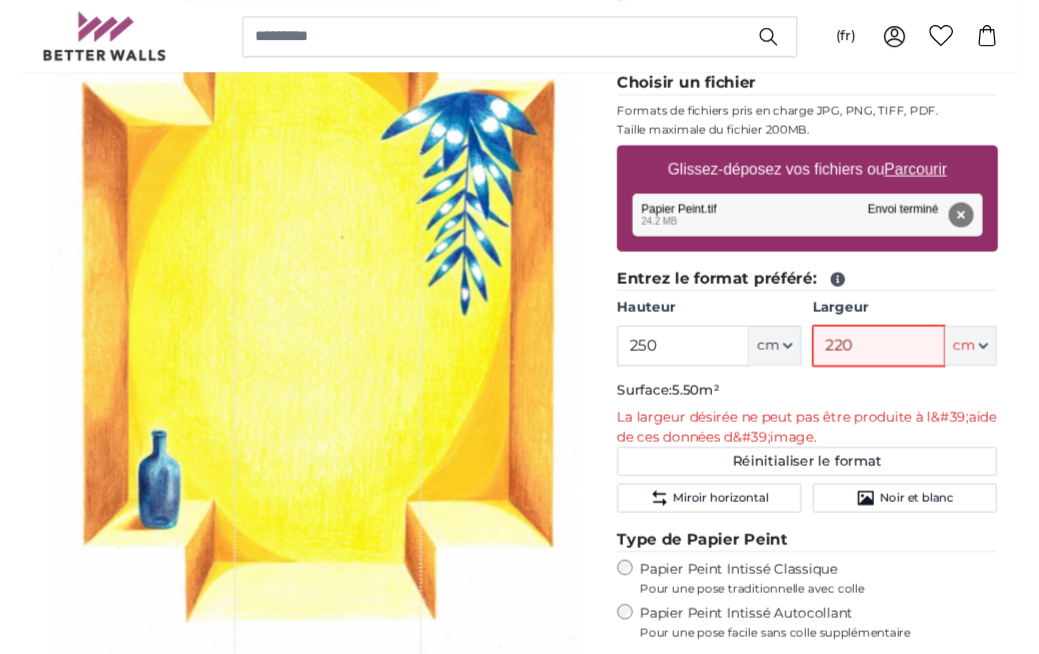scroll, scrollTop: 293, scrollLeft: 0, axis: vertical 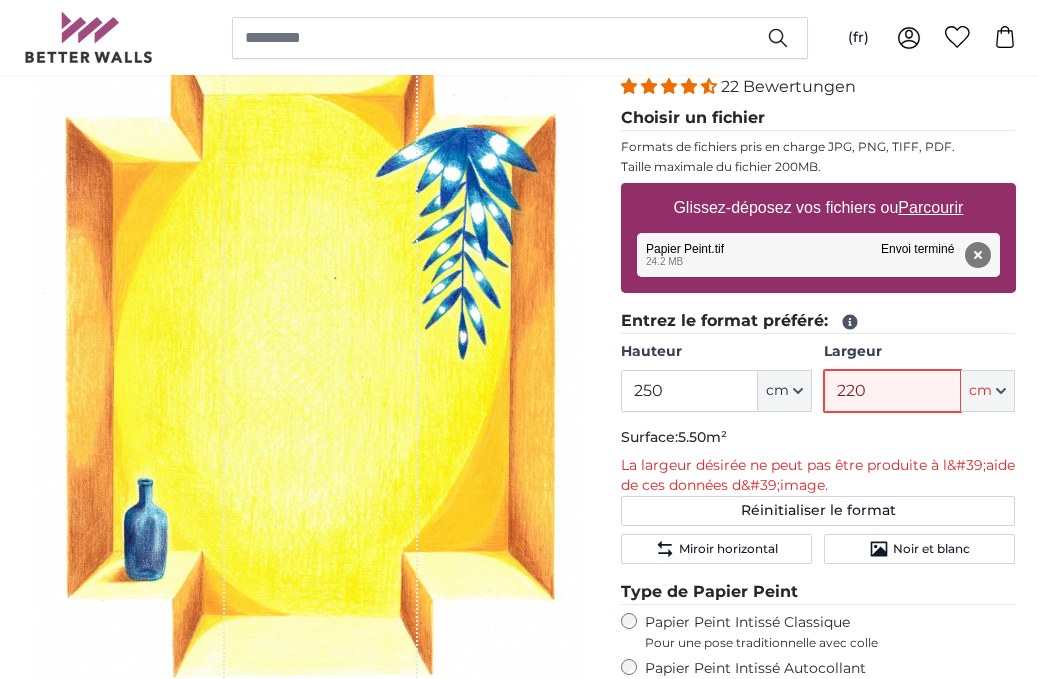type on "220" 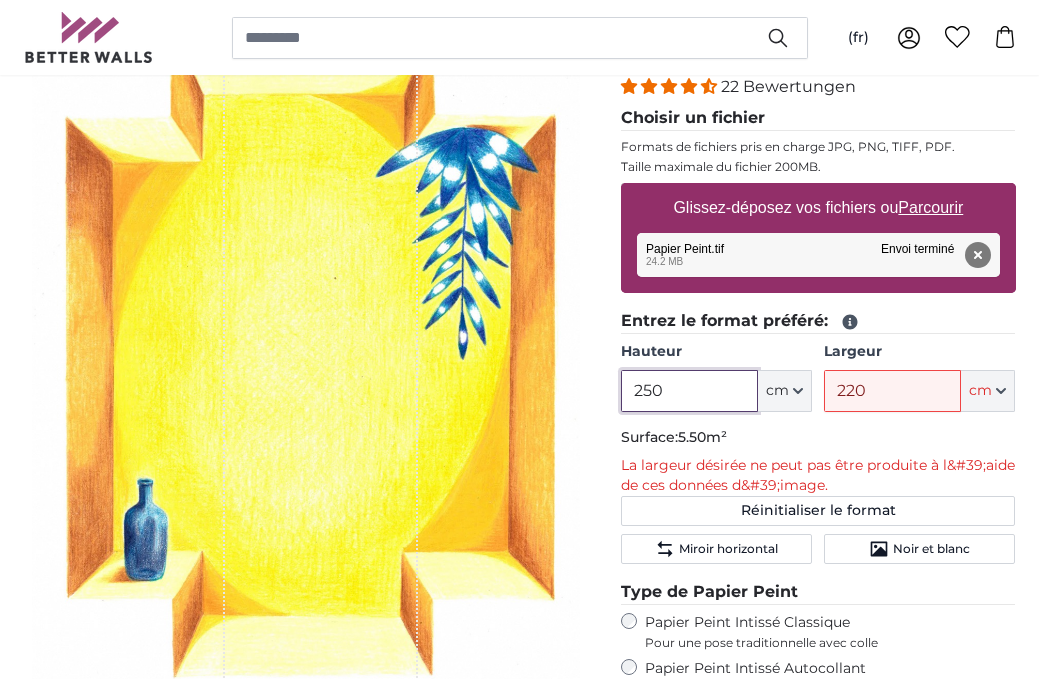 click on "250" at bounding box center [689, 391] 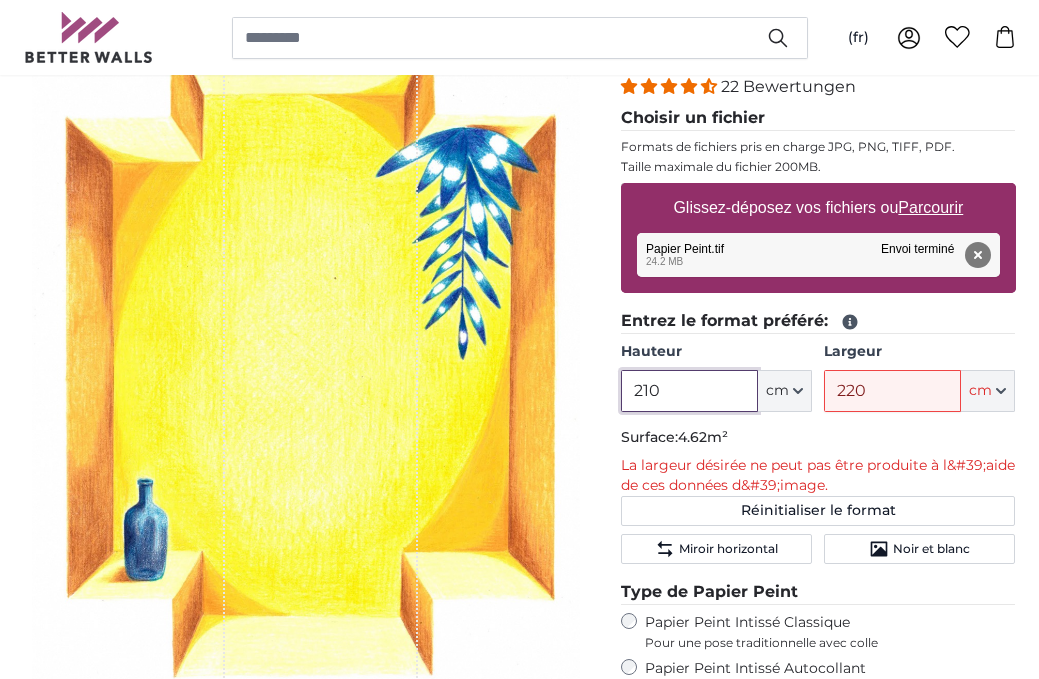 type on "210" 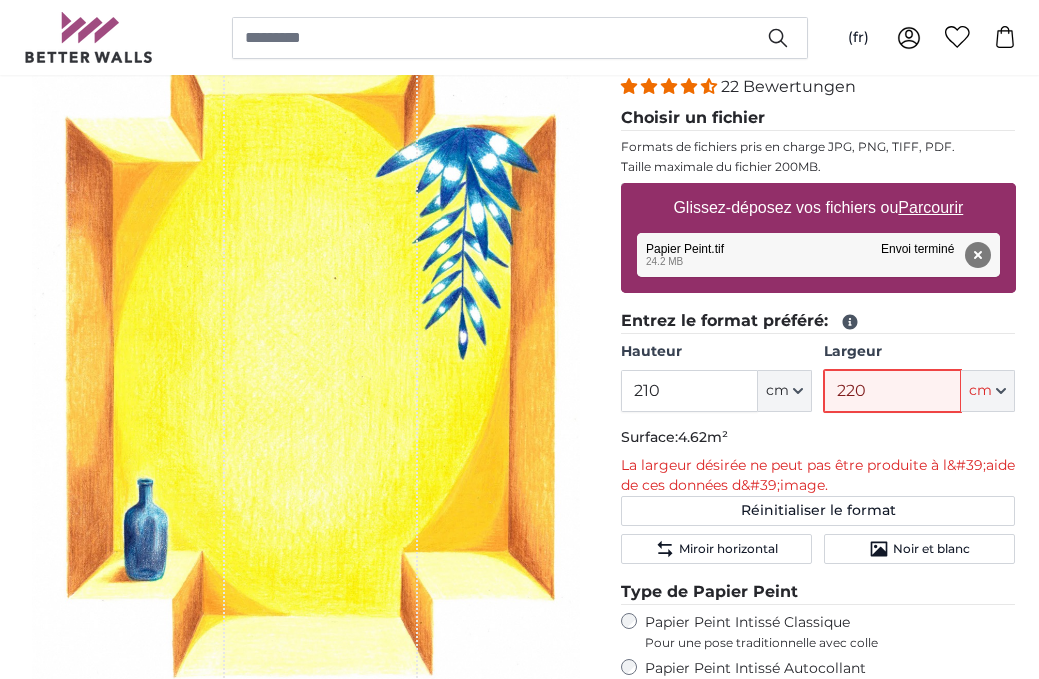 click on "220" at bounding box center (892, 391) 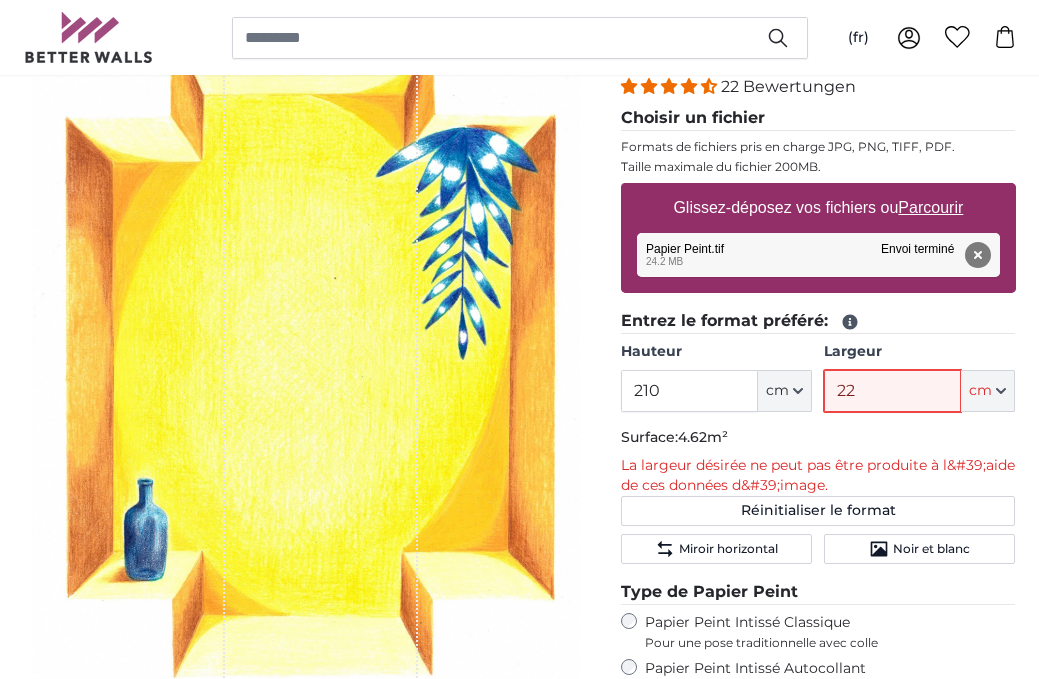 type on "2" 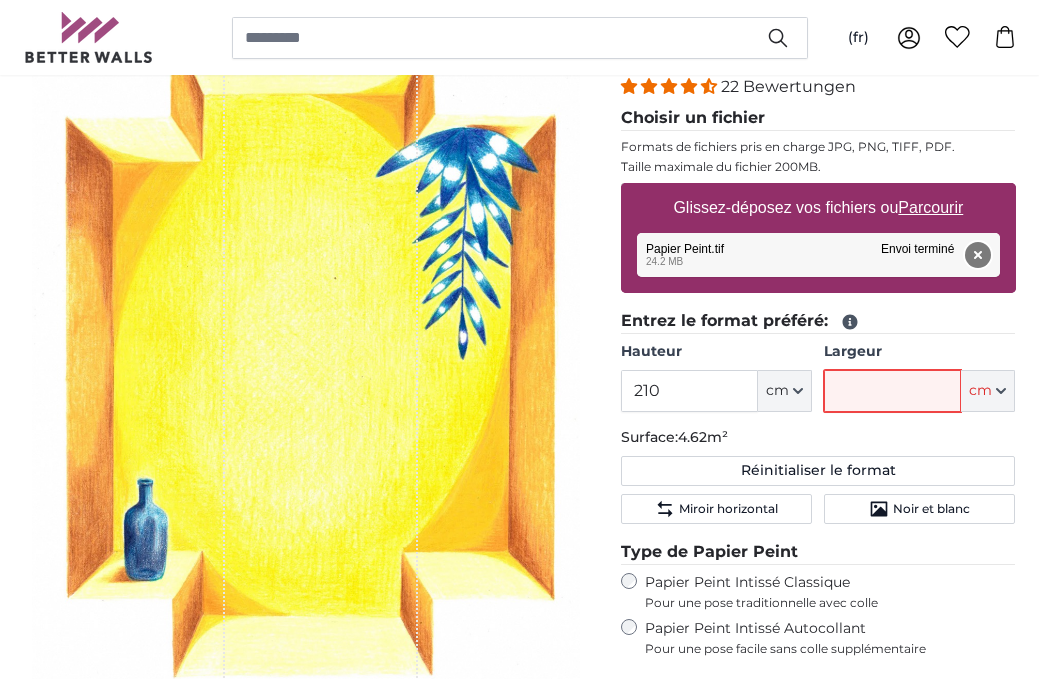 type 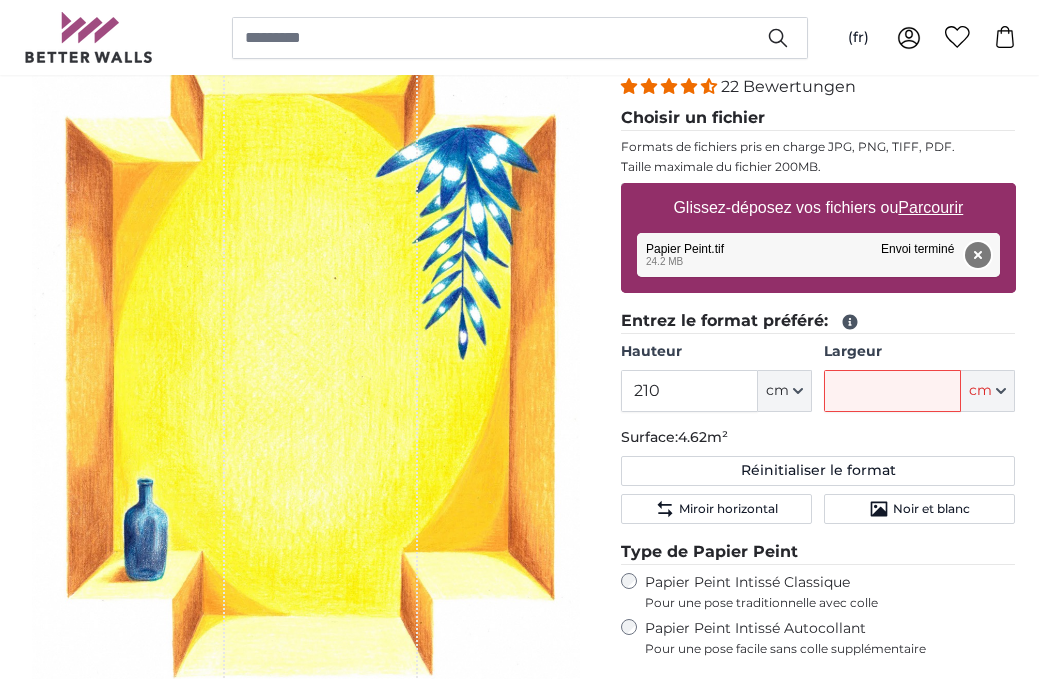 click on "Supprimer" at bounding box center [977, 255] 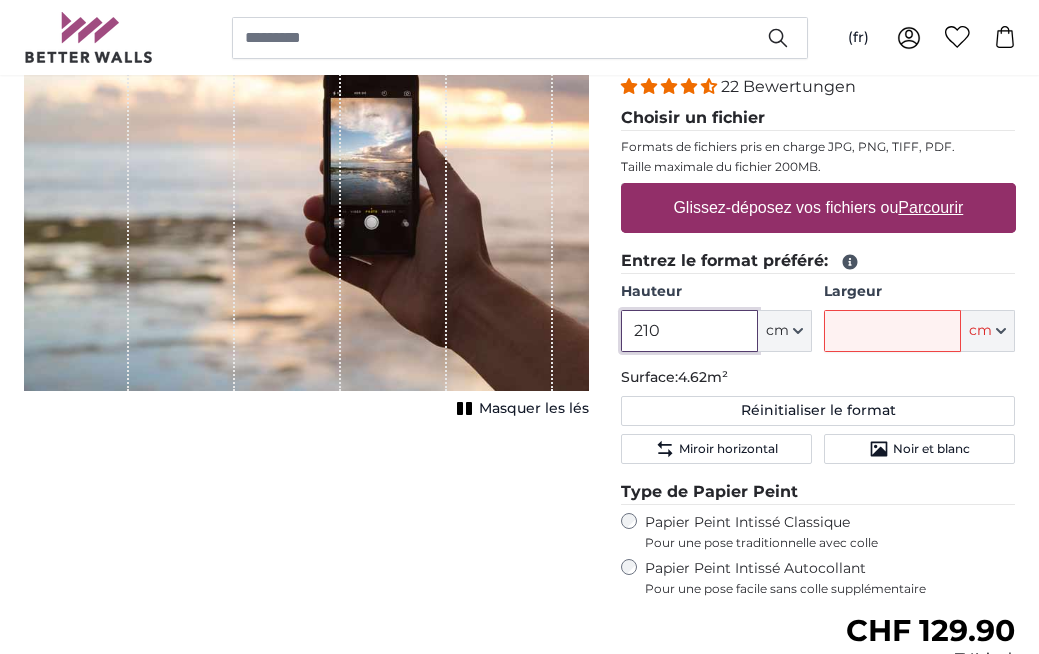 drag, startPoint x: 663, startPoint y: 332, endPoint x: 587, endPoint y: 332, distance: 76 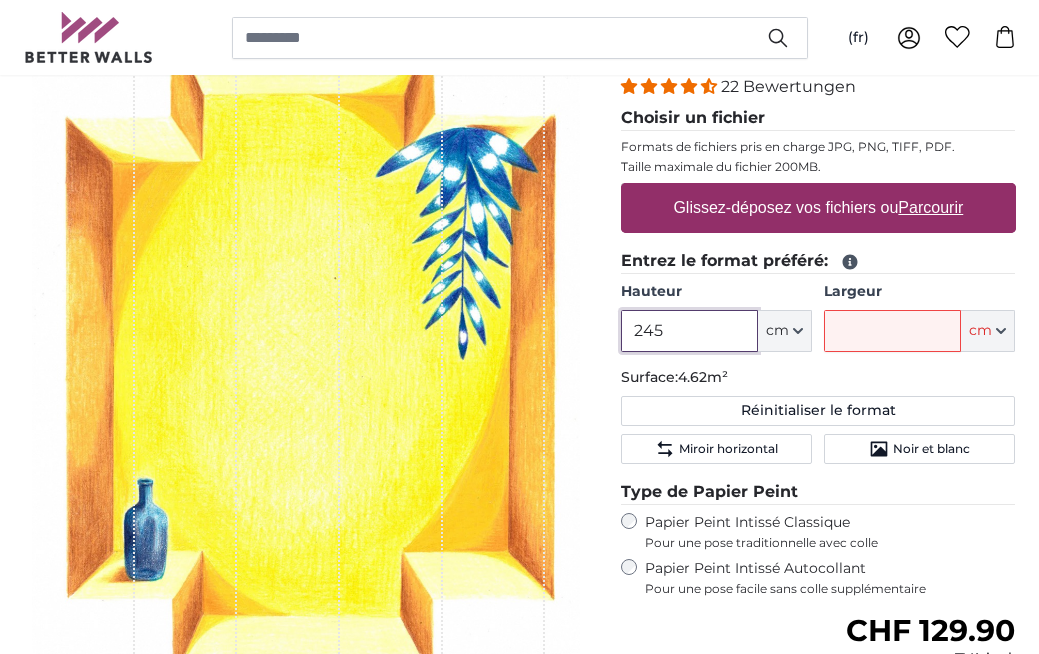 type on "245" 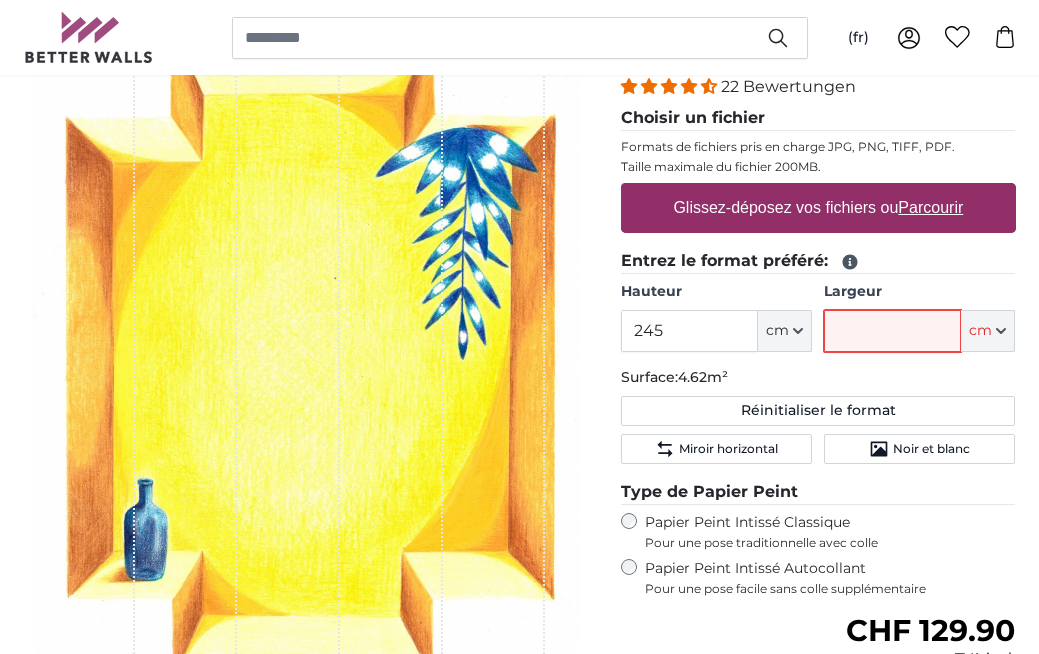 click on "Largeur" at bounding box center [892, 331] 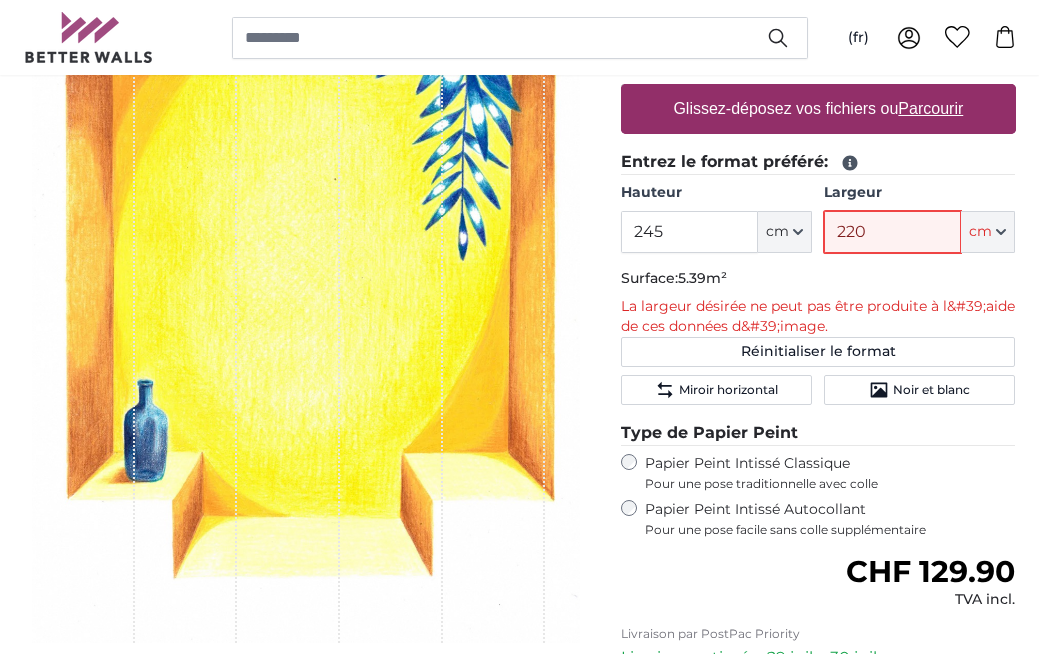 scroll, scrollTop: 406, scrollLeft: 0, axis: vertical 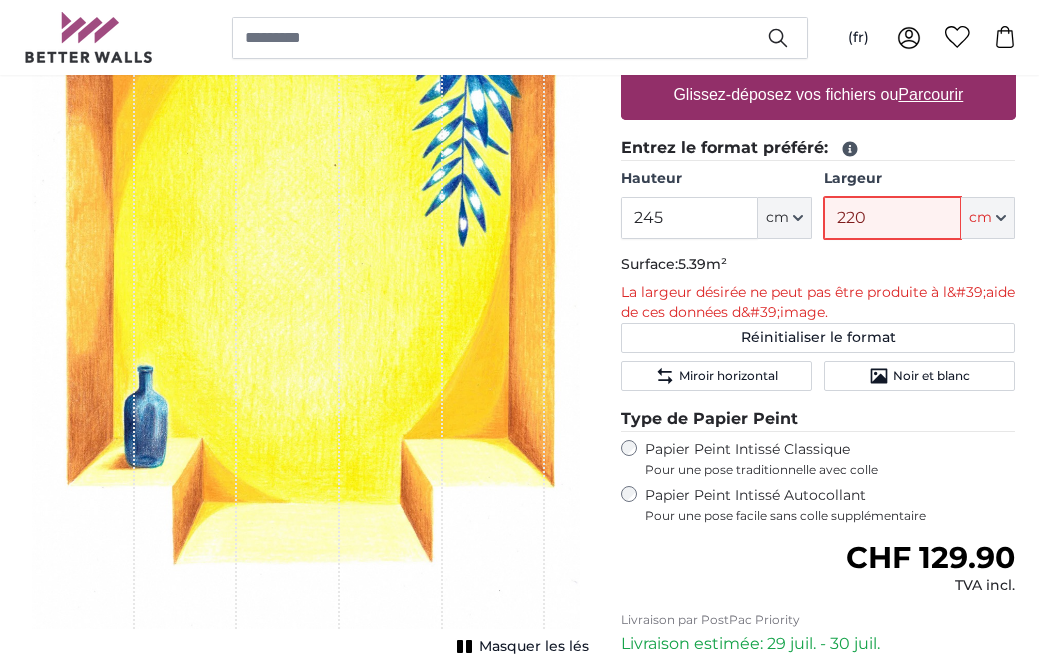 type on "220" 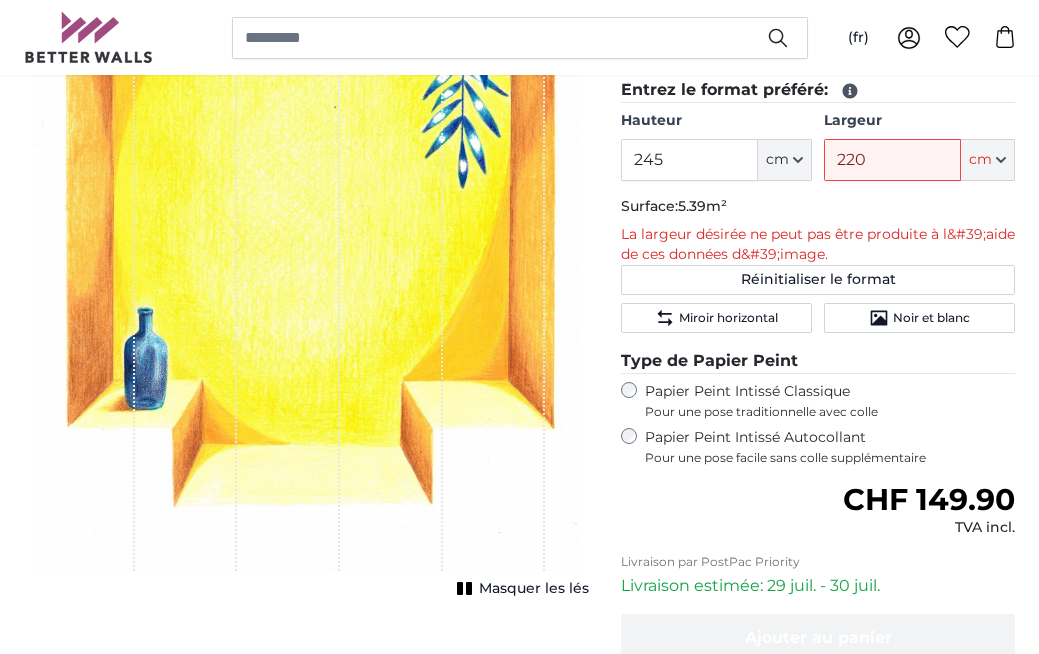 scroll, scrollTop: 468, scrollLeft: 0, axis: vertical 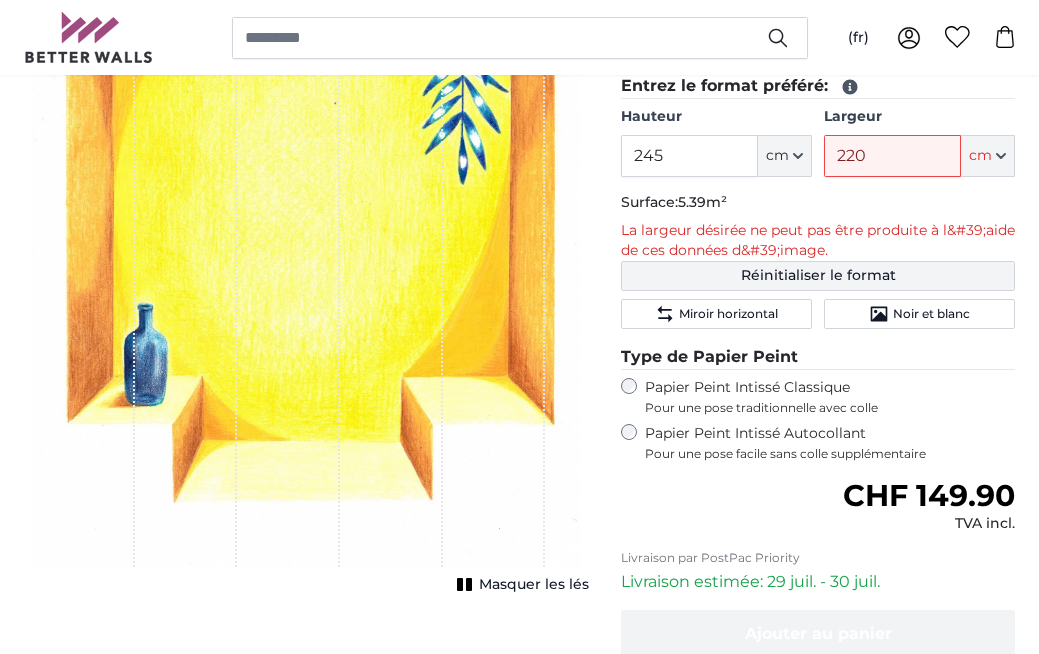 click on "Réinitialiser le format" 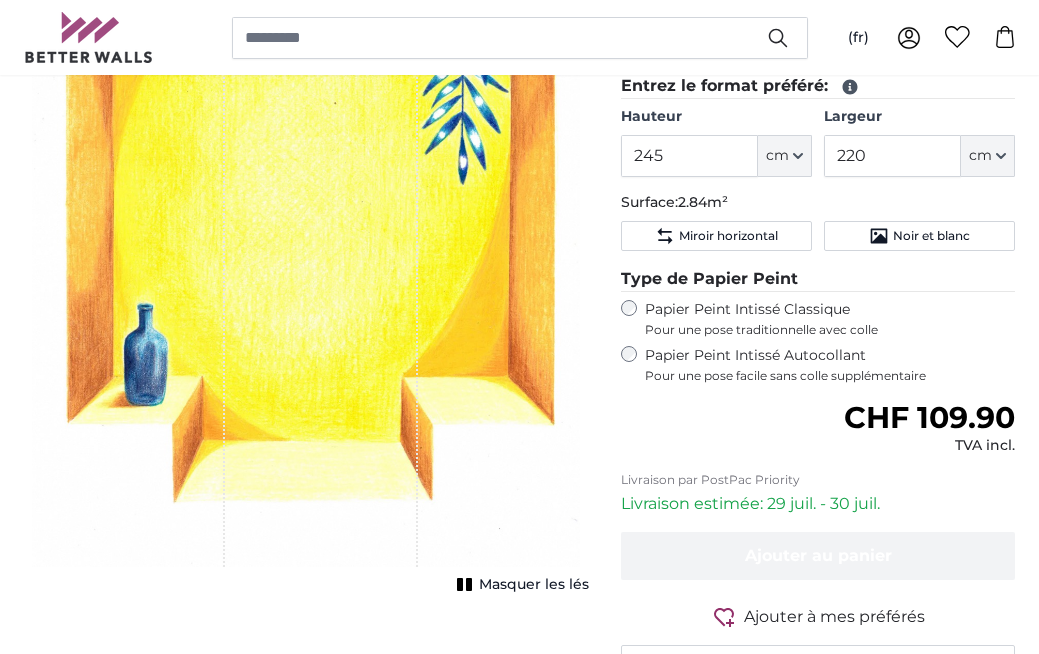 type on "200" 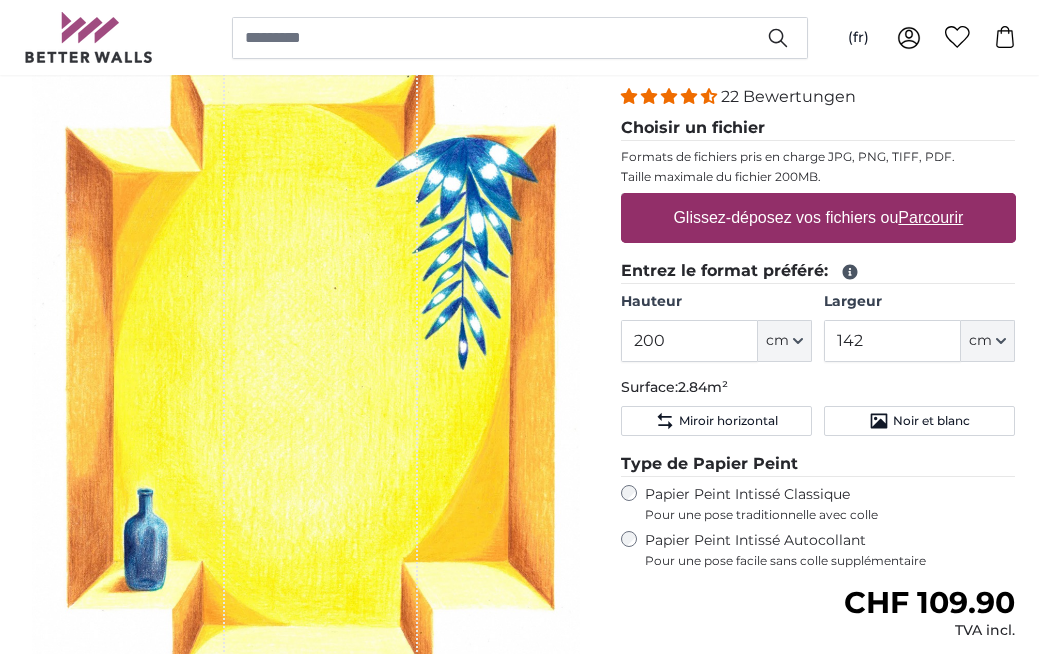scroll, scrollTop: 281, scrollLeft: 0, axis: vertical 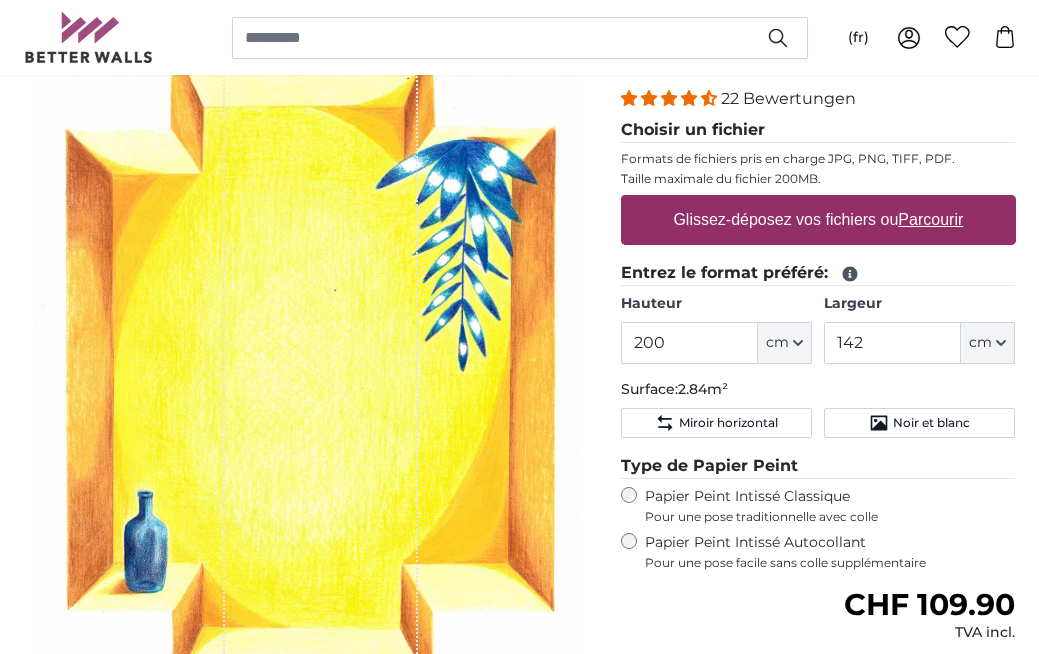 click on "Parcourir" at bounding box center [930, 219] 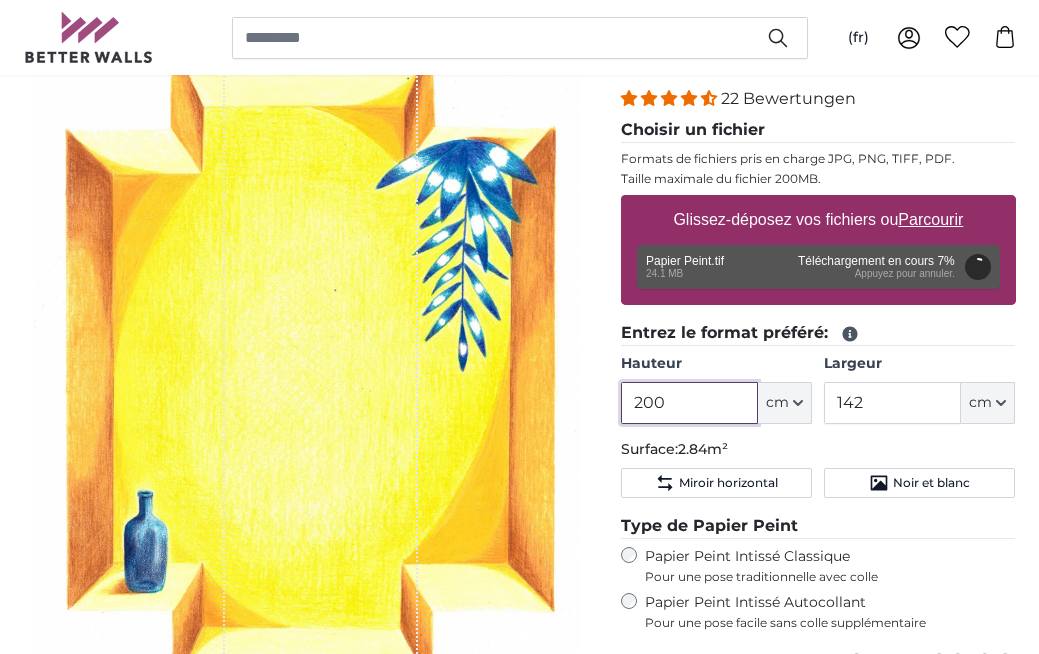 click on "200" at bounding box center [689, 403] 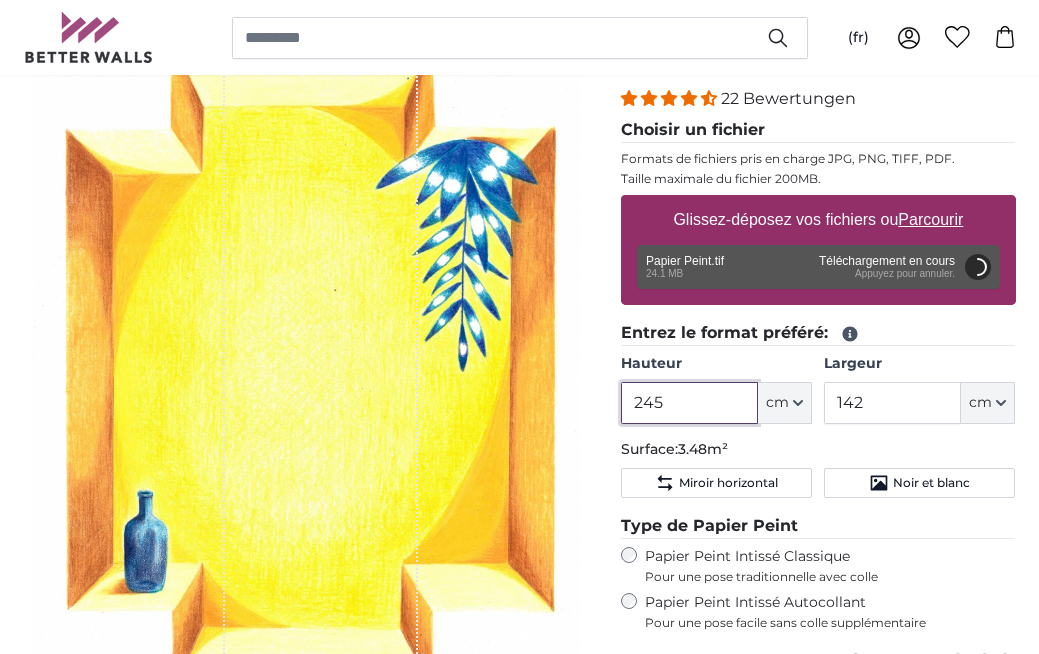 type on "245" 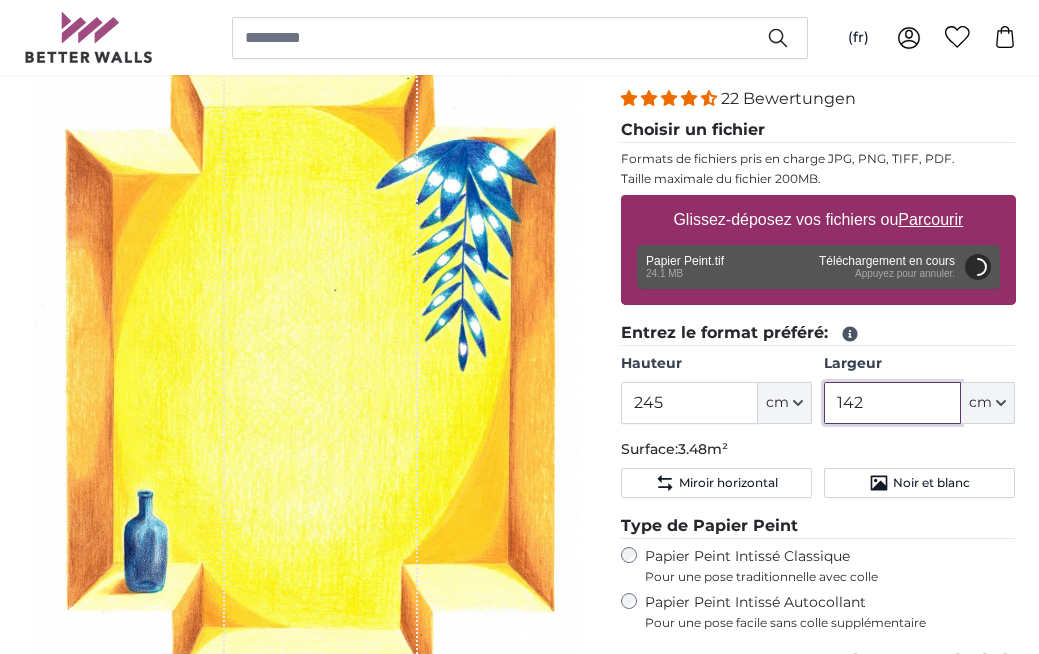 click on "142" at bounding box center (892, 403) 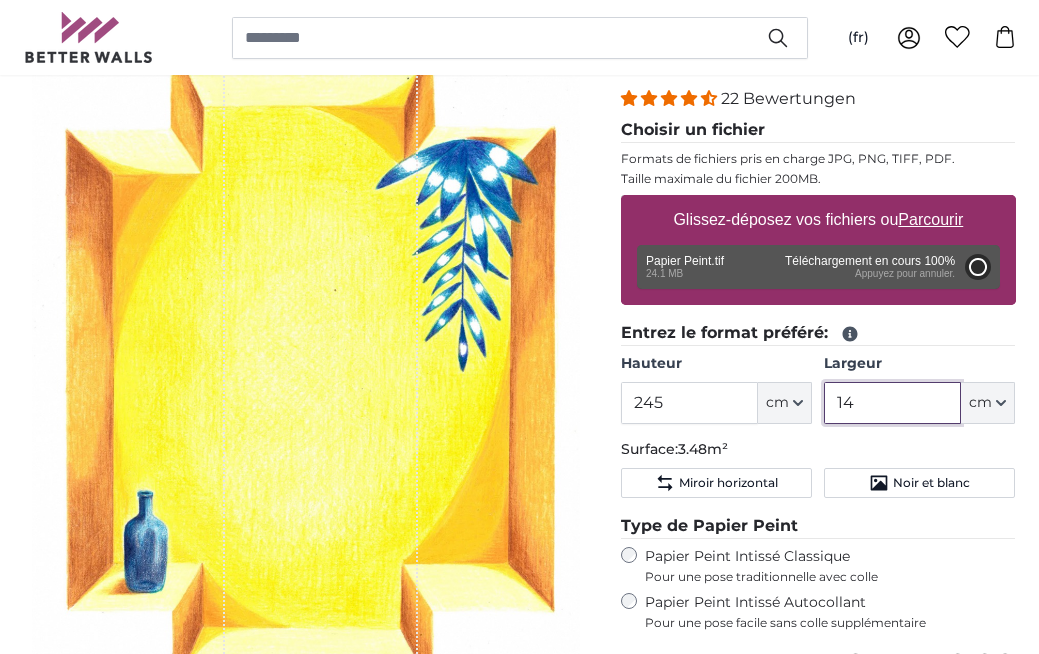 type on "1" 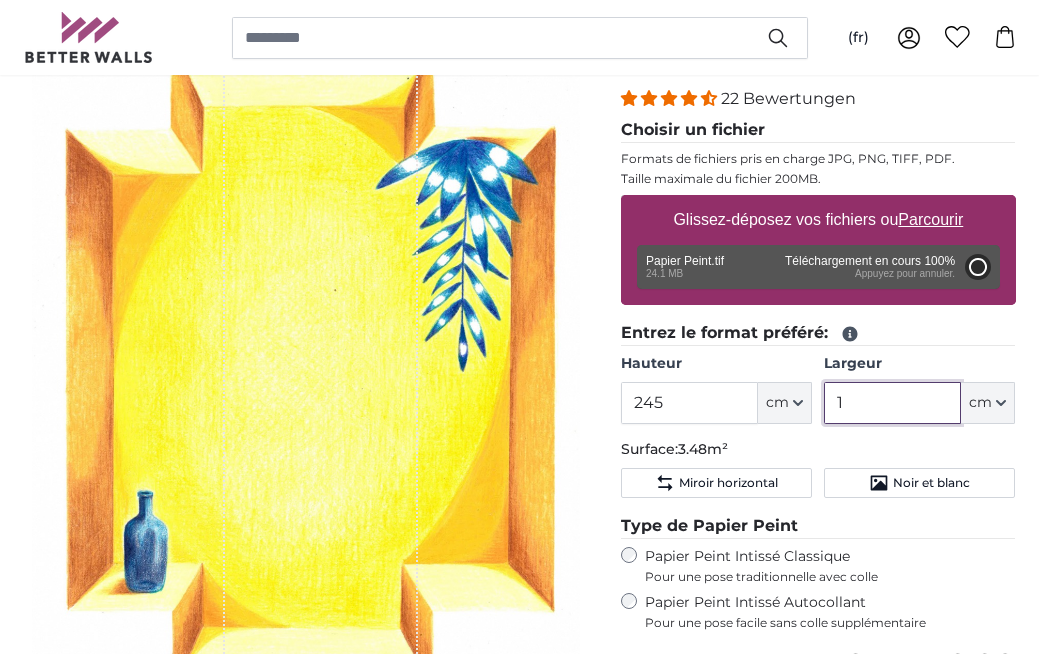 type 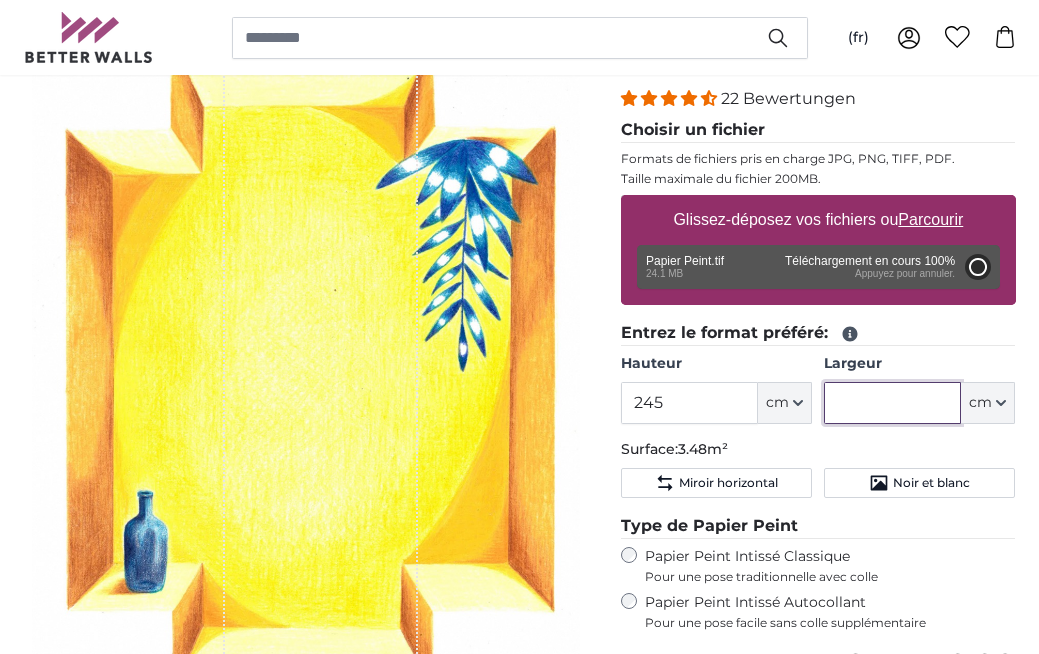 type 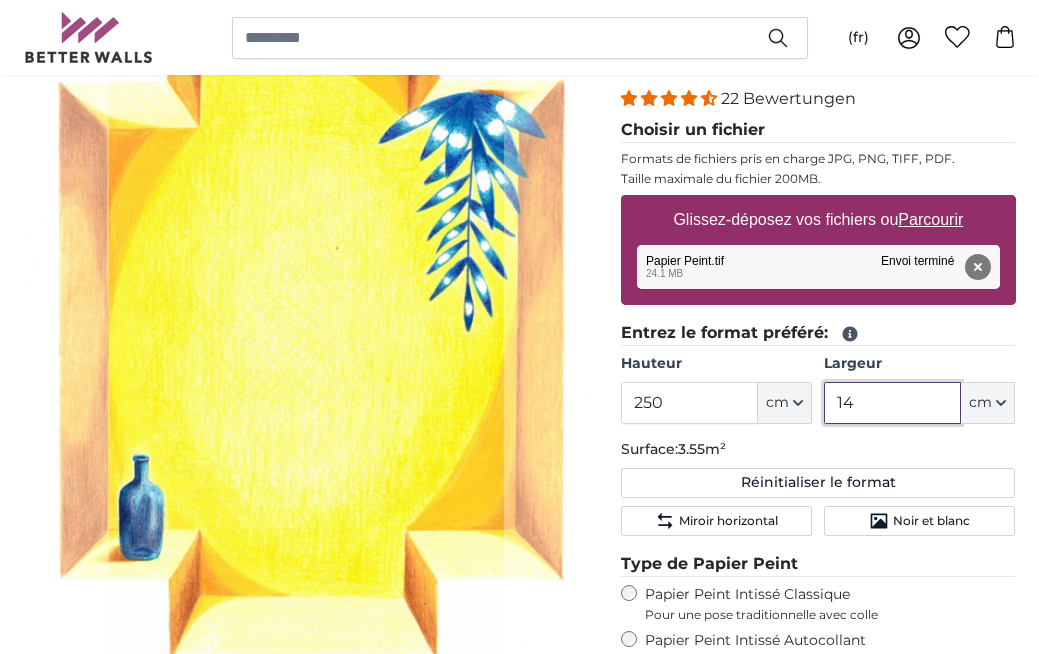 type on "1" 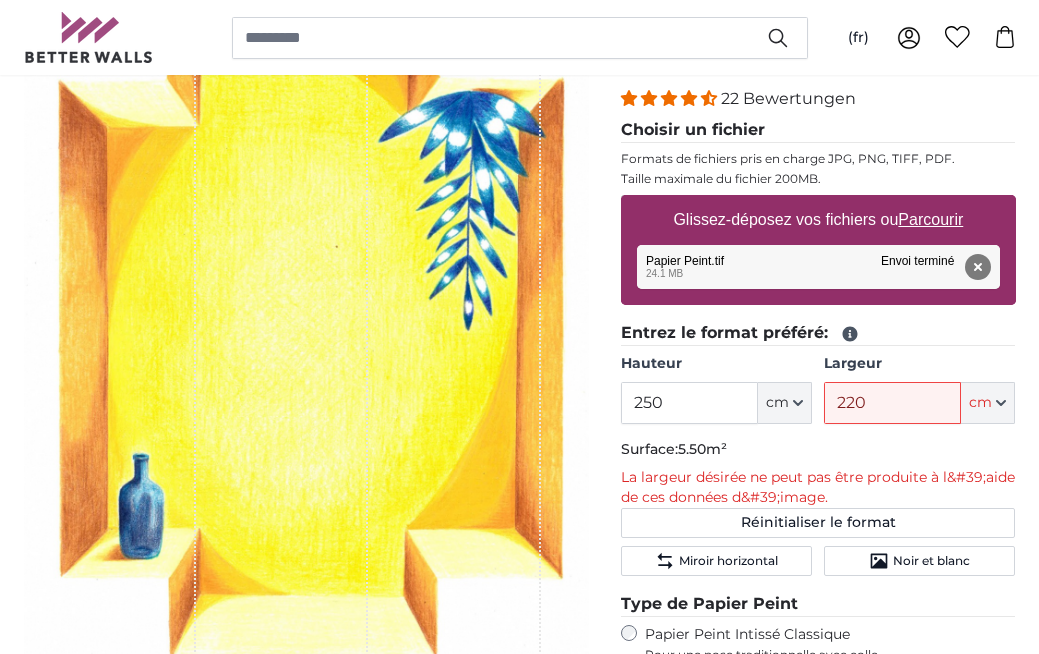 click on "Surface:  5.50m²" 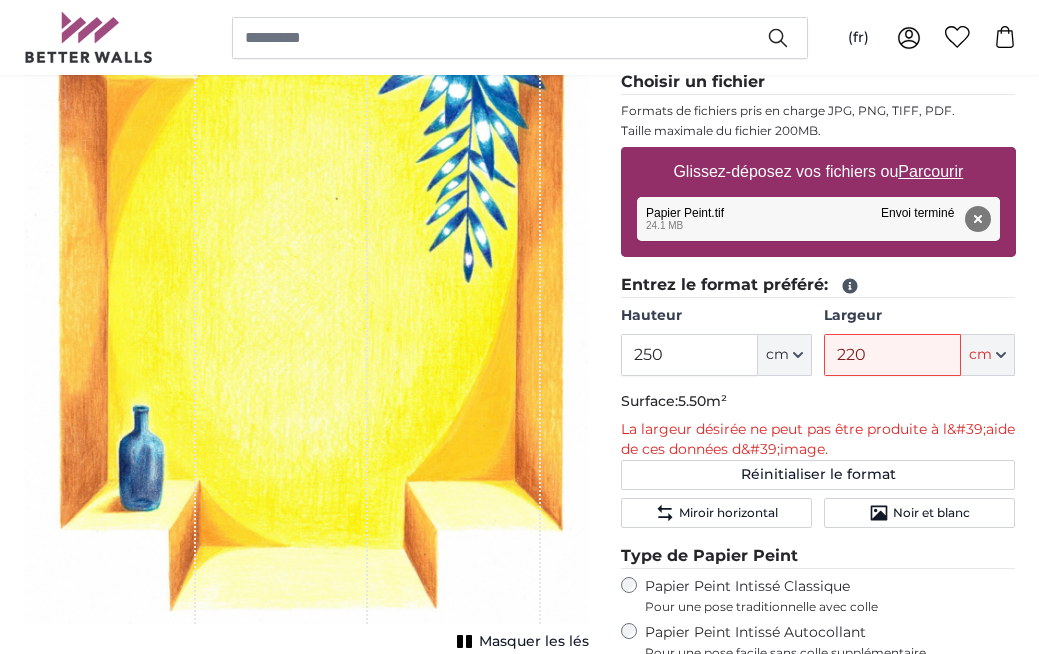 scroll, scrollTop: 331, scrollLeft: 0, axis: vertical 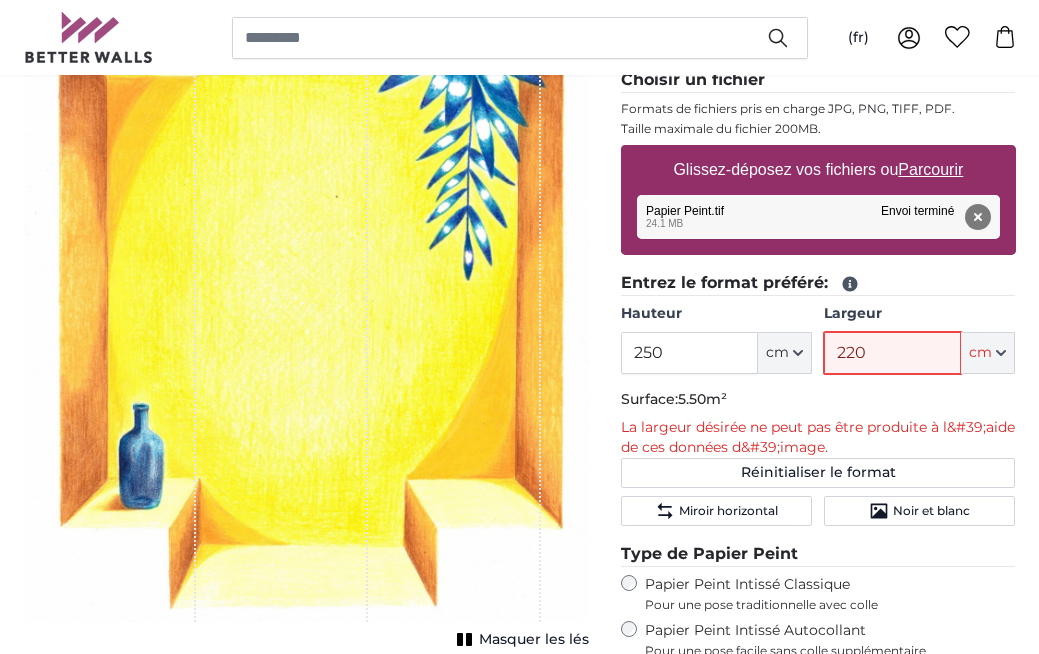 click on "220" at bounding box center [892, 353] 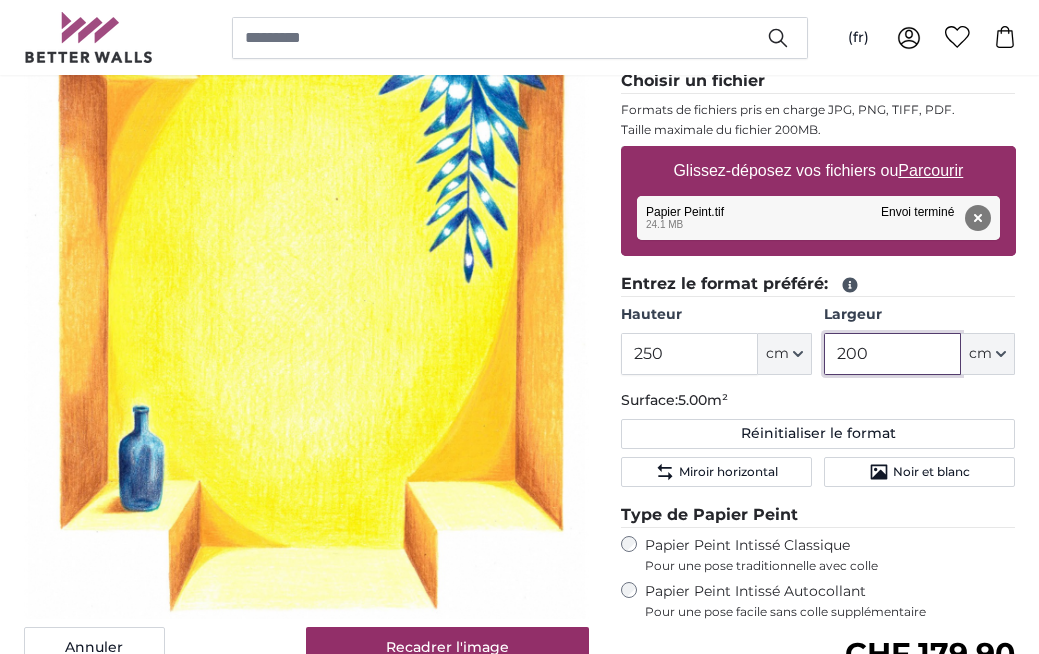 scroll, scrollTop: 289, scrollLeft: 0, axis: vertical 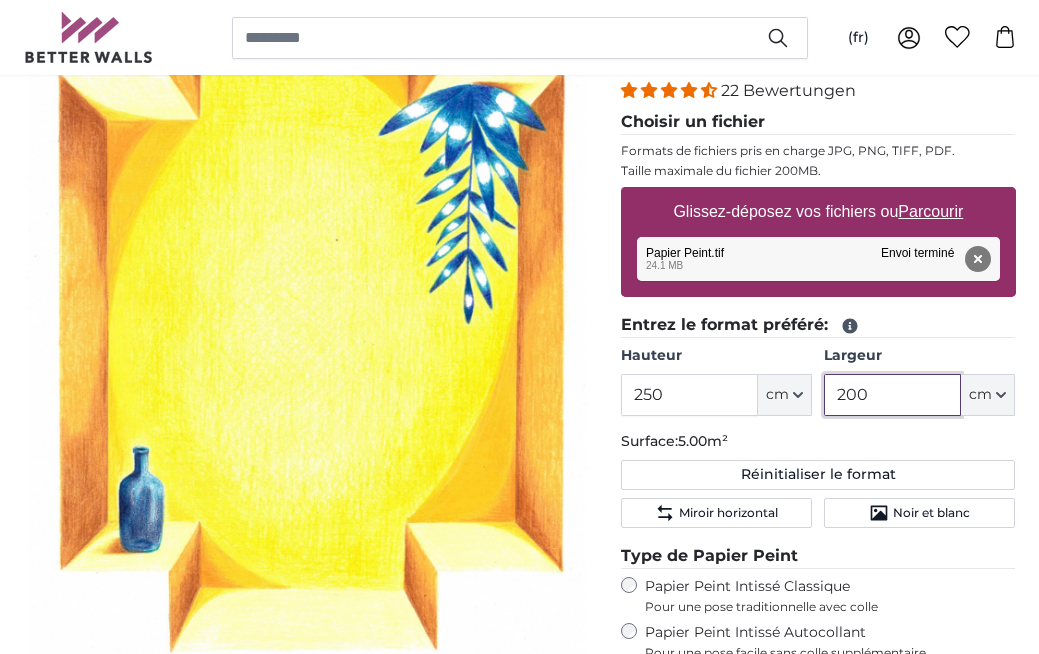 type on "200" 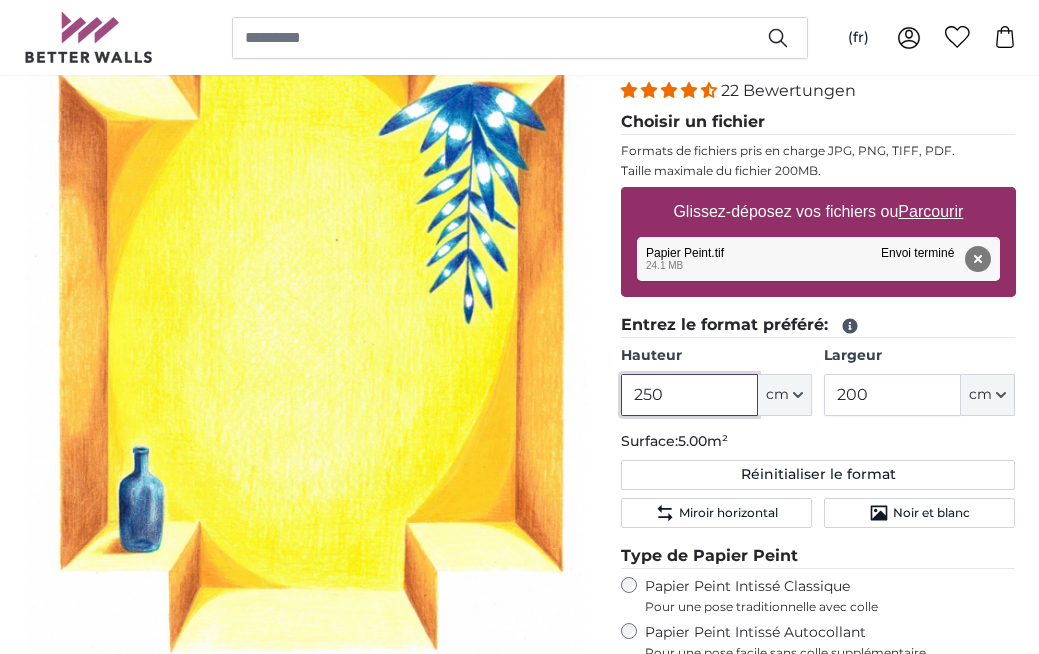 drag, startPoint x: 666, startPoint y: 389, endPoint x: 617, endPoint y: 388, distance: 49.010204 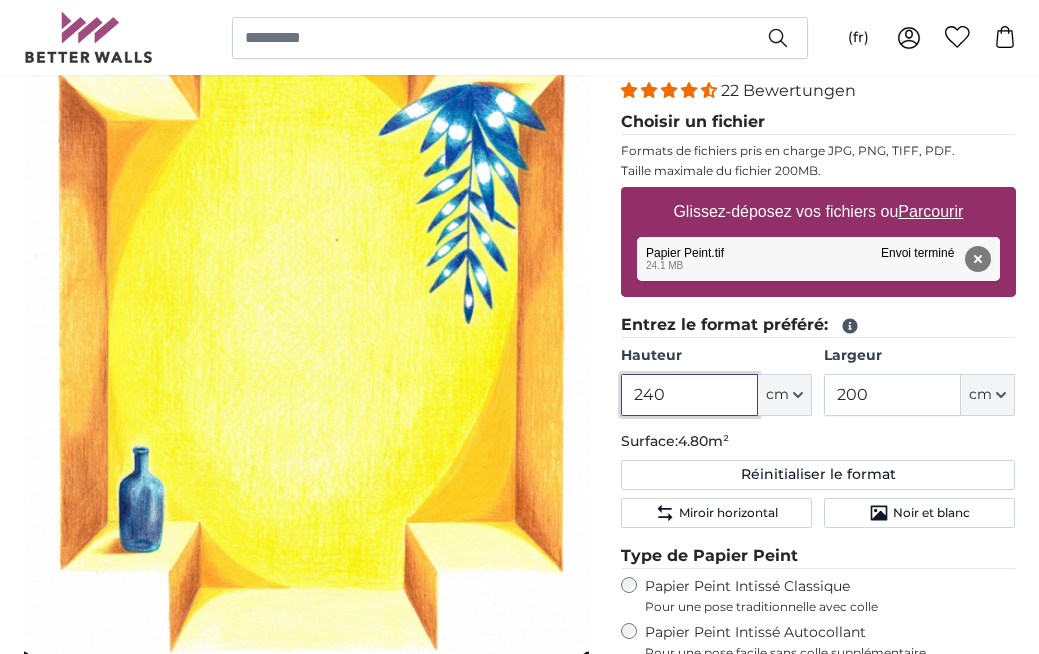 type on "240" 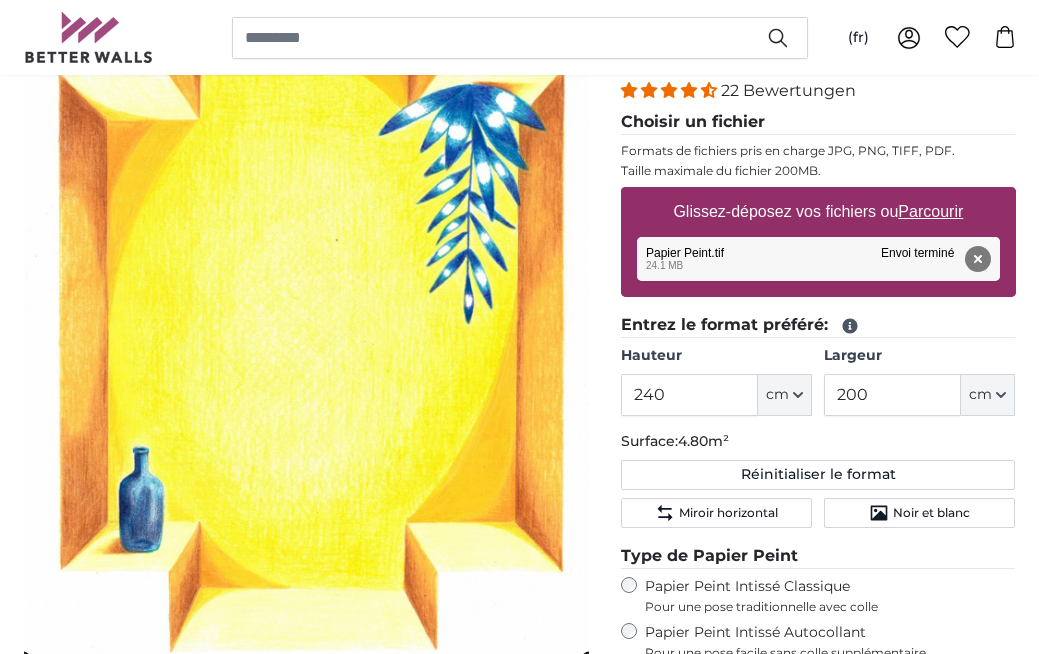 click on "Surface:  4.80m²" 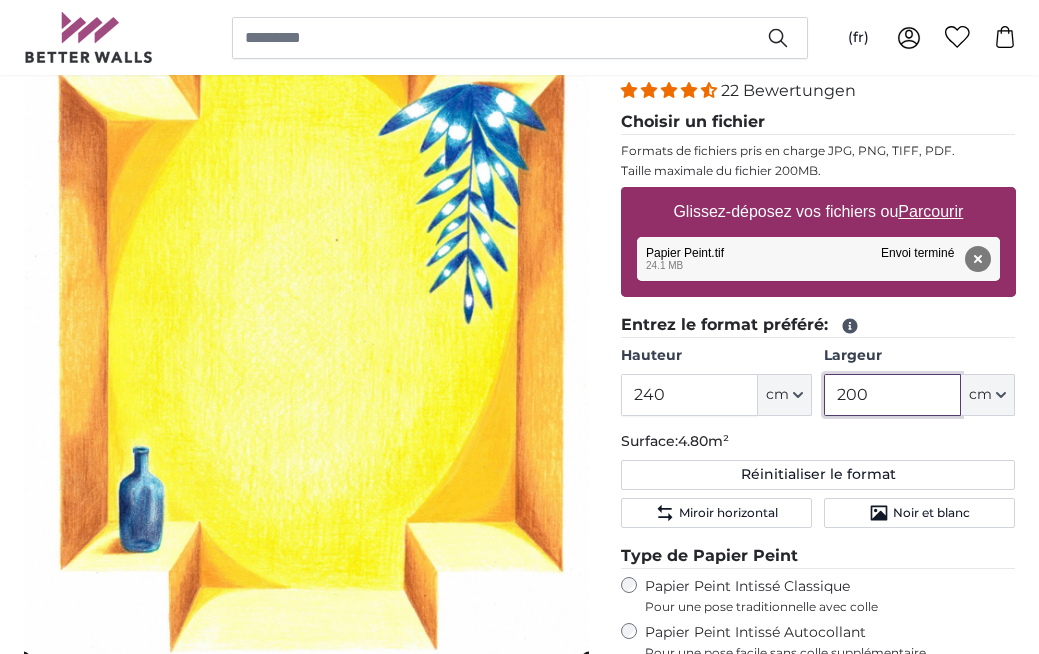click on "200" at bounding box center [892, 395] 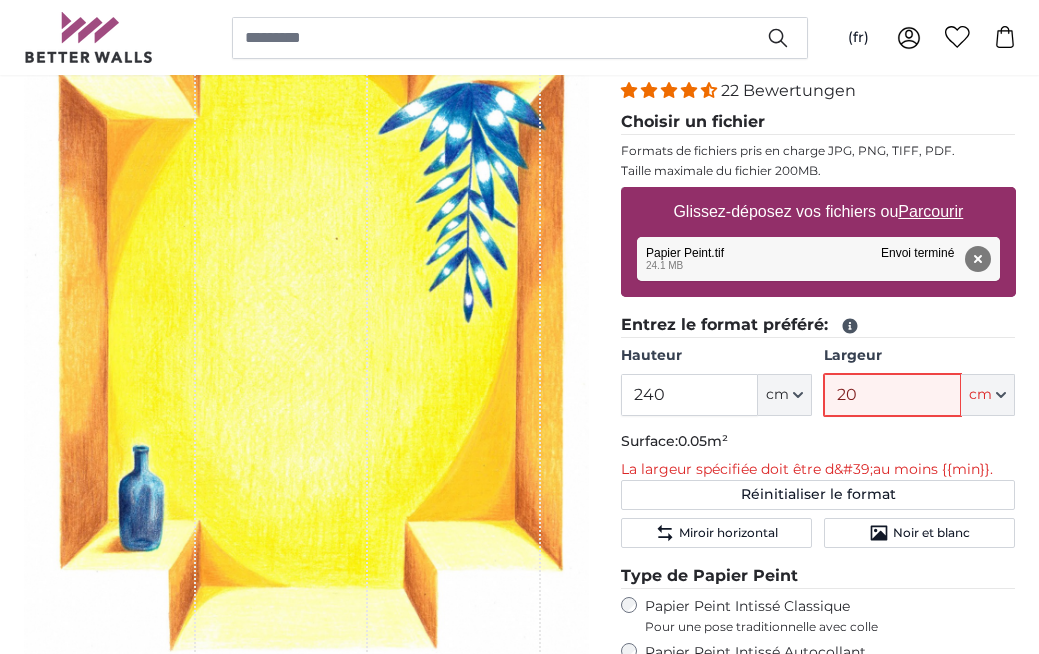 type on "200" 